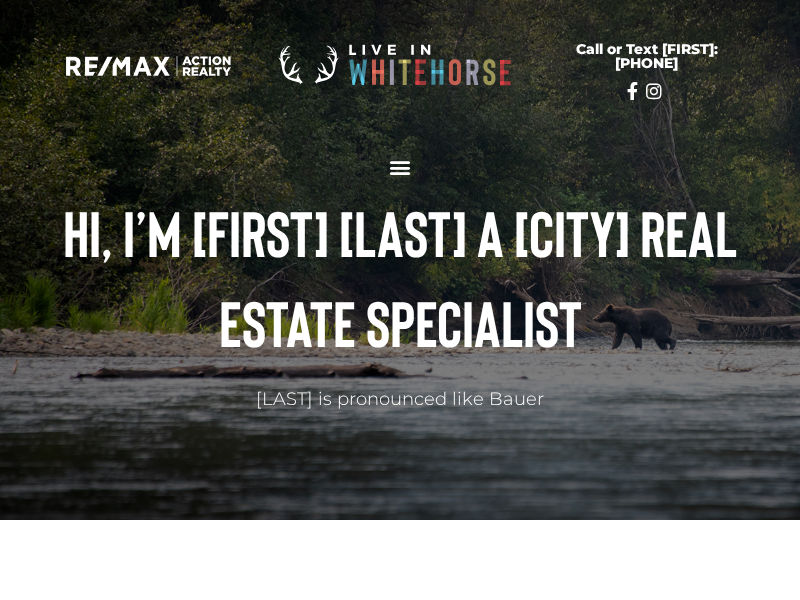 scroll, scrollTop: 0, scrollLeft: 0, axis: both 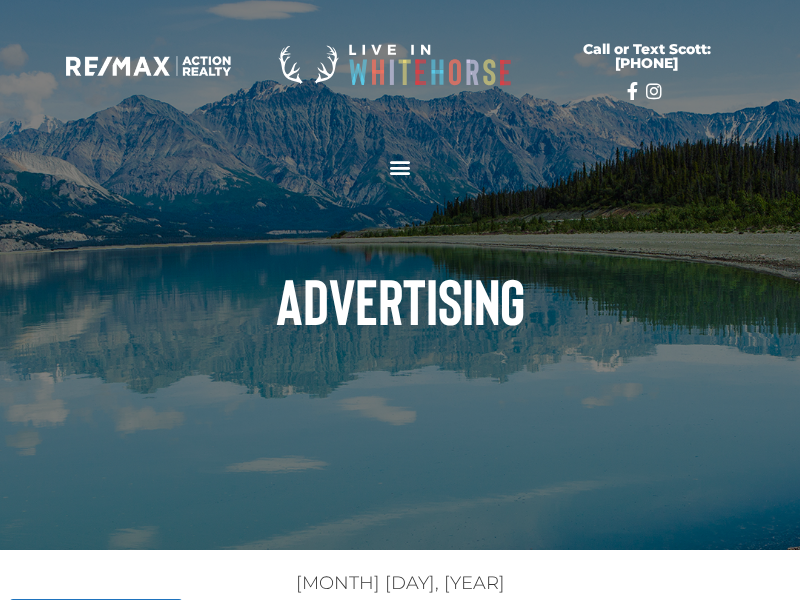 type on "1" 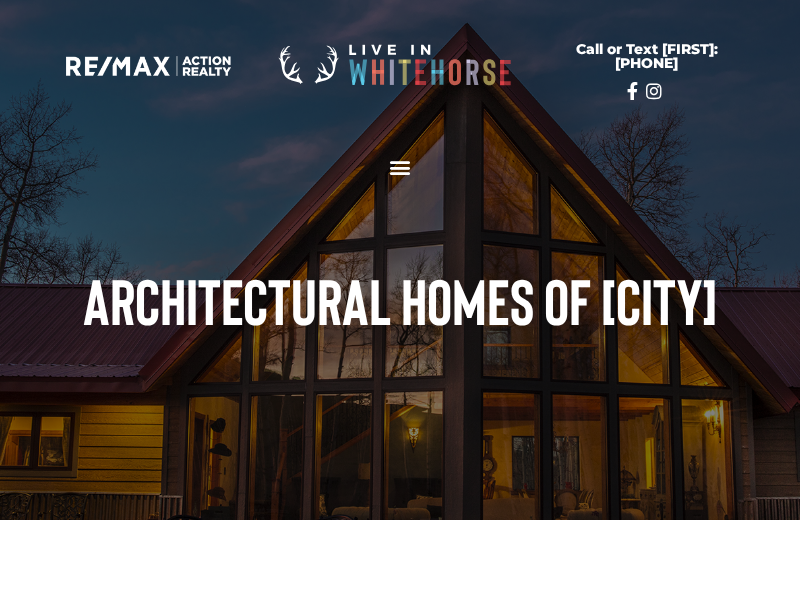 scroll, scrollTop: 0, scrollLeft: 0, axis: both 